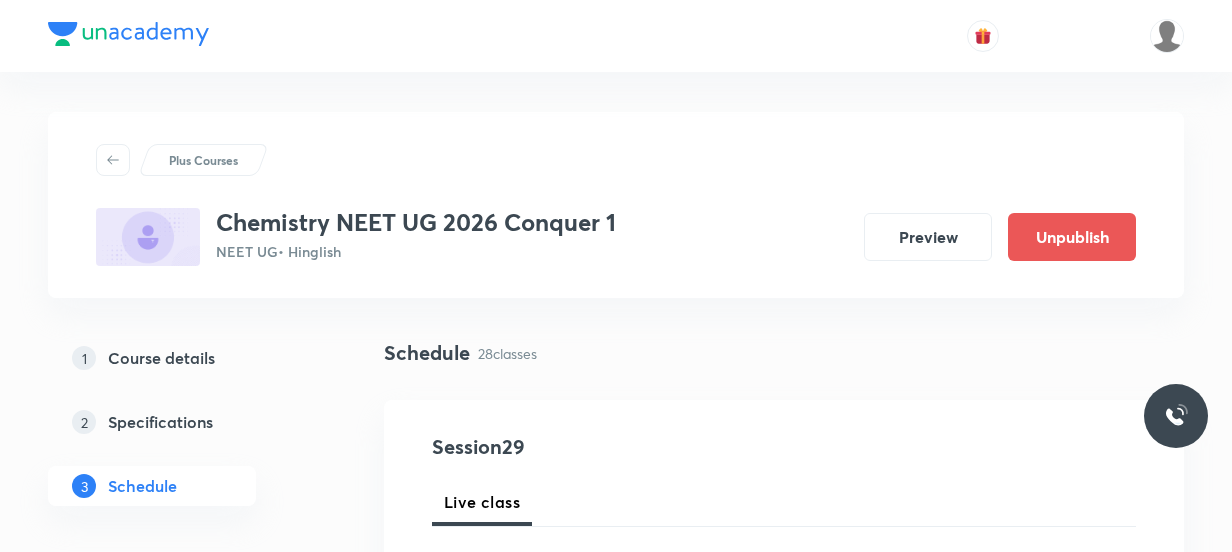 scroll, scrollTop: 5383, scrollLeft: 0, axis: vertical 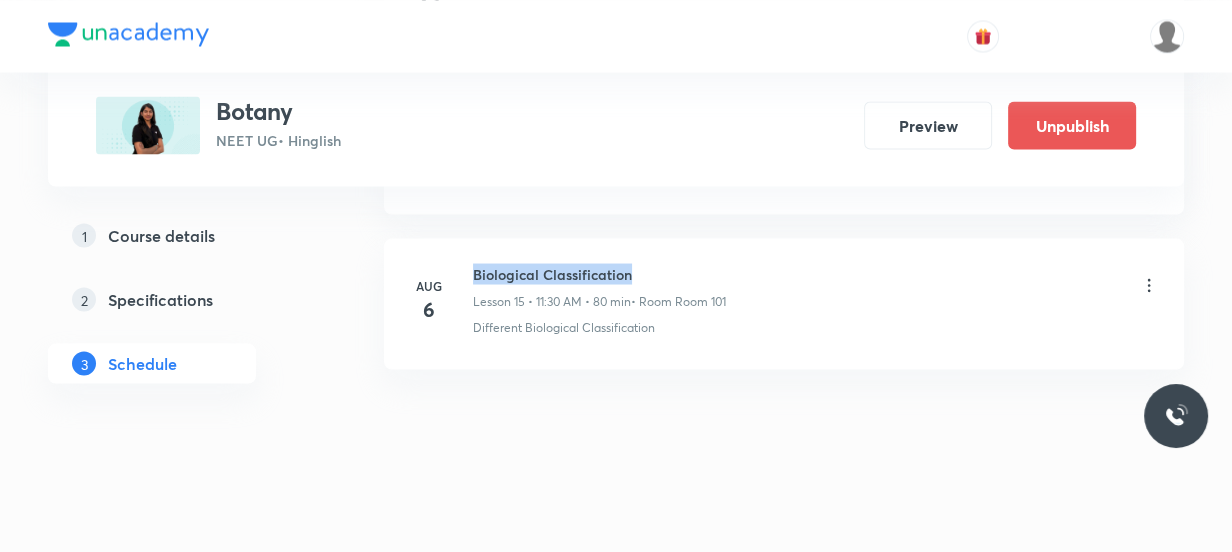 drag, startPoint x: 635, startPoint y: 262, endPoint x: 472, endPoint y: 254, distance: 163.1962 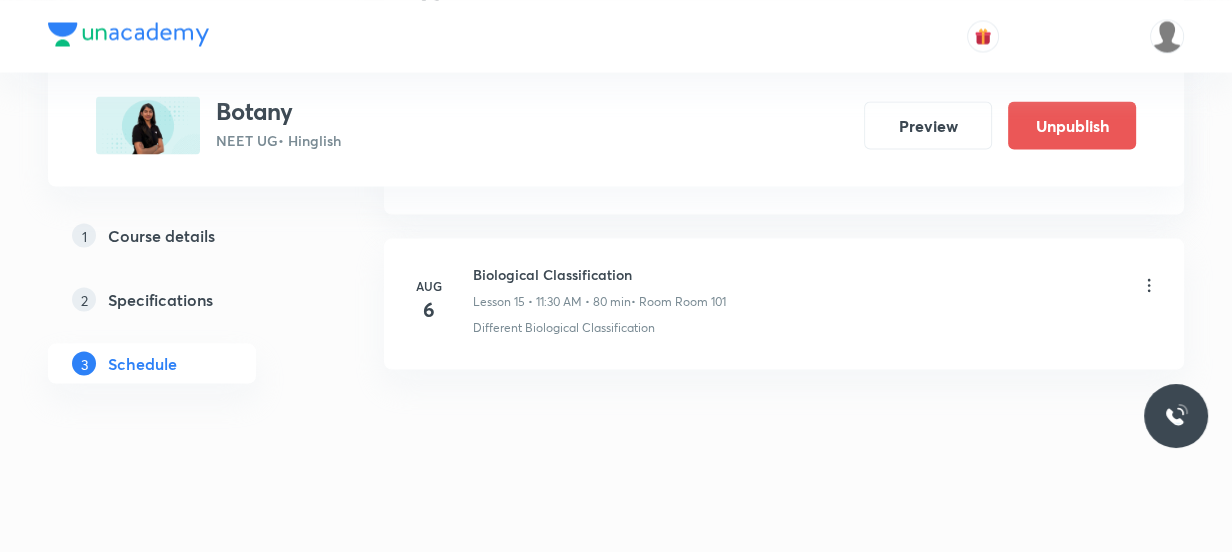 click on "Jun 23 Cell Unit of life Lesson 1 • 1:00 PM • 80 min  • Room Room 102 What Is A Cell? Jun 25 Cell Unit of Life Lesson 2 • 1:00 PM • 80 min  • Room Room 102 Cell Theory Jun 27 Cell Unit of Life Lesson 3 • 11:30 AM • 80 min  • Room Room 102 An Overview Of Cell · Cell Theory Jun 30 Cell Unit of life Lesson 4 • 1:00 PM • 80 min  • Room Room 102 Cell - Unit of Life Jul 4 Cell Unit of Life Lesson 5 • 10:00 AM • 80 min  • Room Room 102 Cell Theory Jul 7 Cell Unit of Life Lesson 6 • 11:30 AM • 80 min  • Room Room 102 Cell - Unit of Life Jul 8 Cell Unit of Life Lesson 7 • 11:30 AM • 80 min  • Room Room 102 Cell - Unit of Life Jul 9 Cell Unit of Life Lesson 8 • 11:30 AM • 80 min  • Room Room 102 Cell - Unit of Life Jul 14 Cell Unit of Life Lesson 9 • 1:00 PM • 80 min  • Room Room 102 Cell - Unit of Life Jul 16 Biological Classification Lesson 10 • 11:30 AM • 80 min  • Room Room 102 Different Biological Classification Jul 18 Biological Classification" at bounding box center [784, -774] 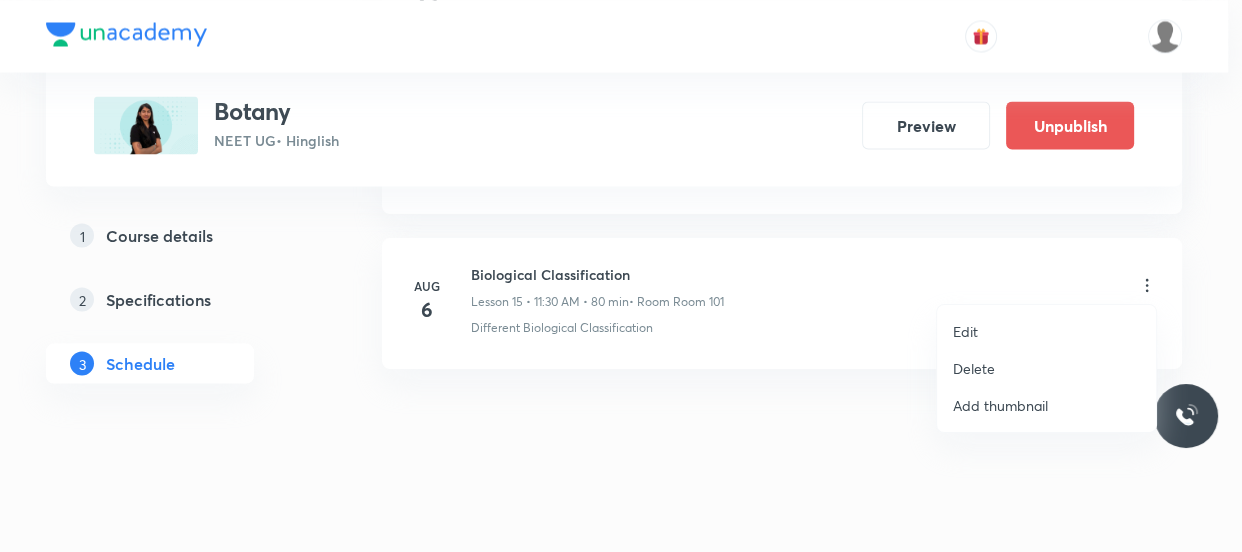click on "Delete" at bounding box center [1046, 368] 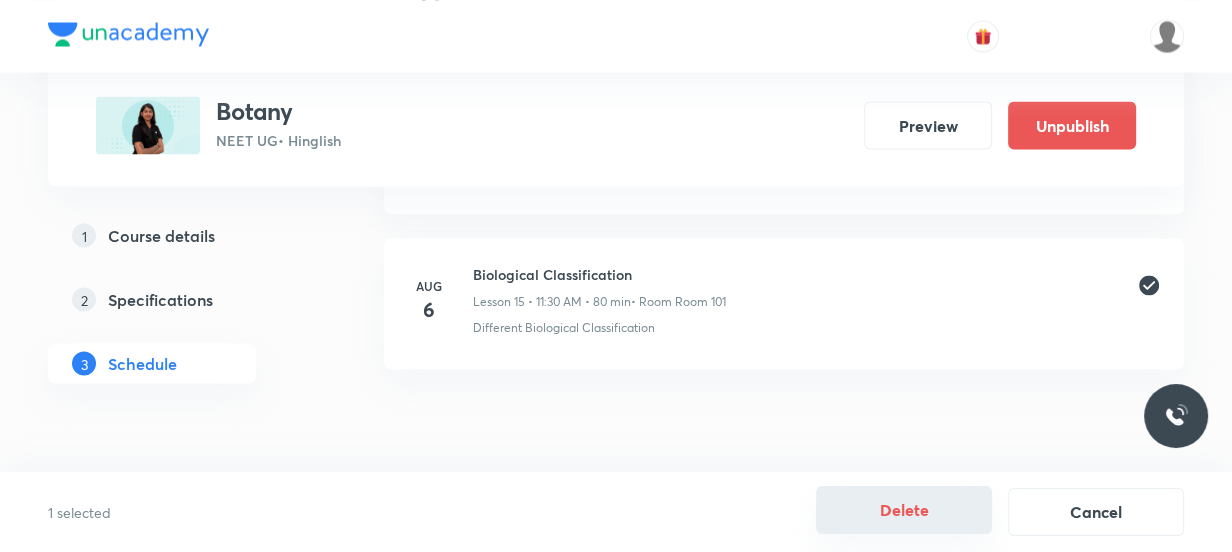 click on "Delete" at bounding box center [904, 510] 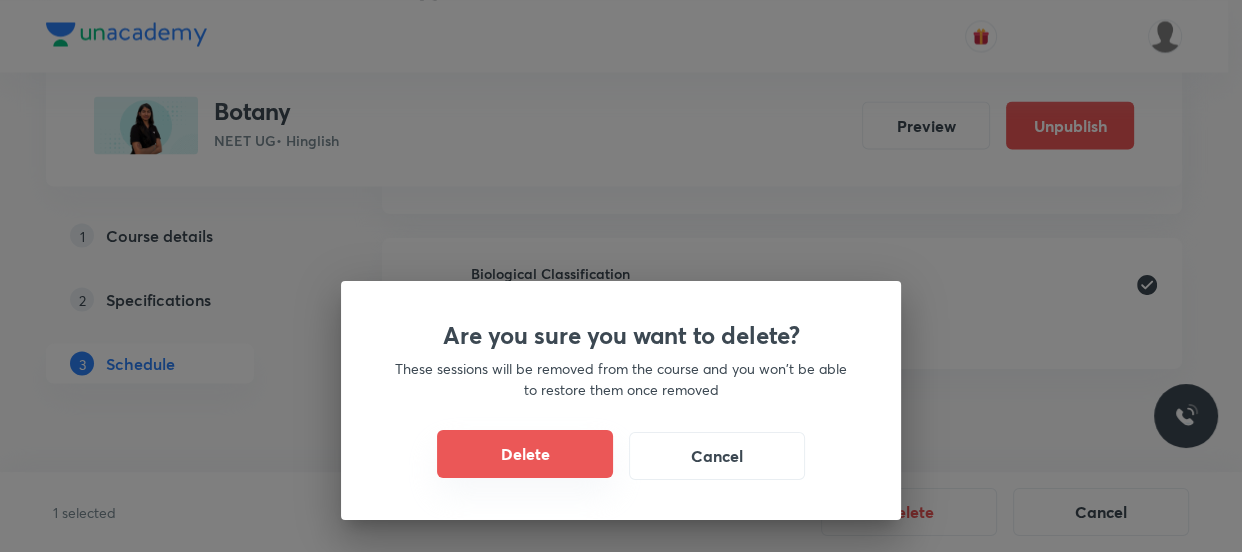 click on "Delete" at bounding box center (525, 454) 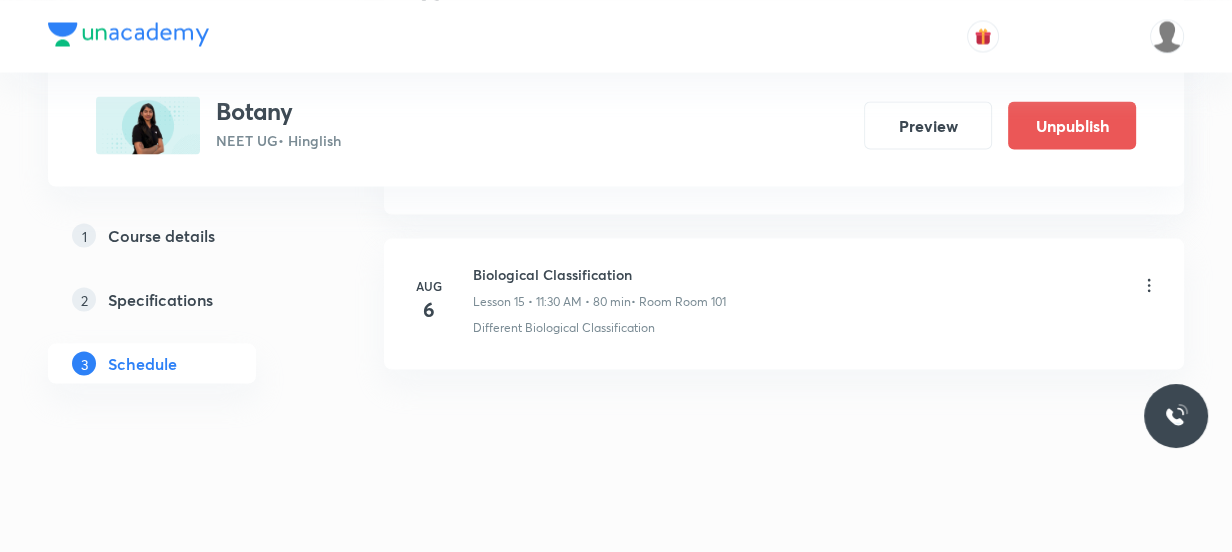 scroll, scrollTop: 3217, scrollLeft: 0, axis: vertical 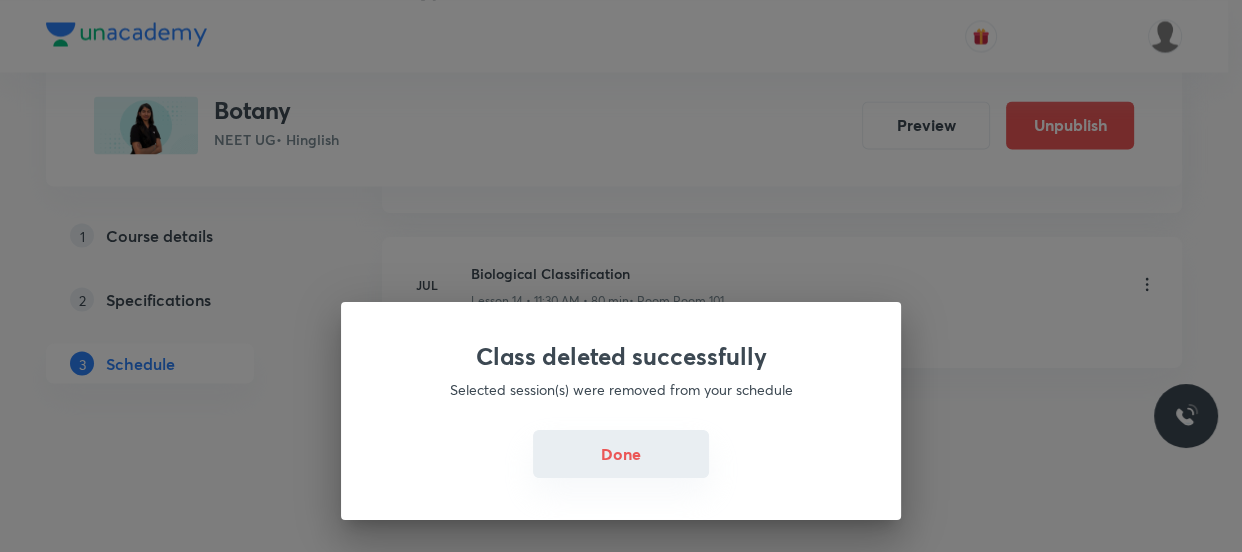 click on "Done" at bounding box center (621, 454) 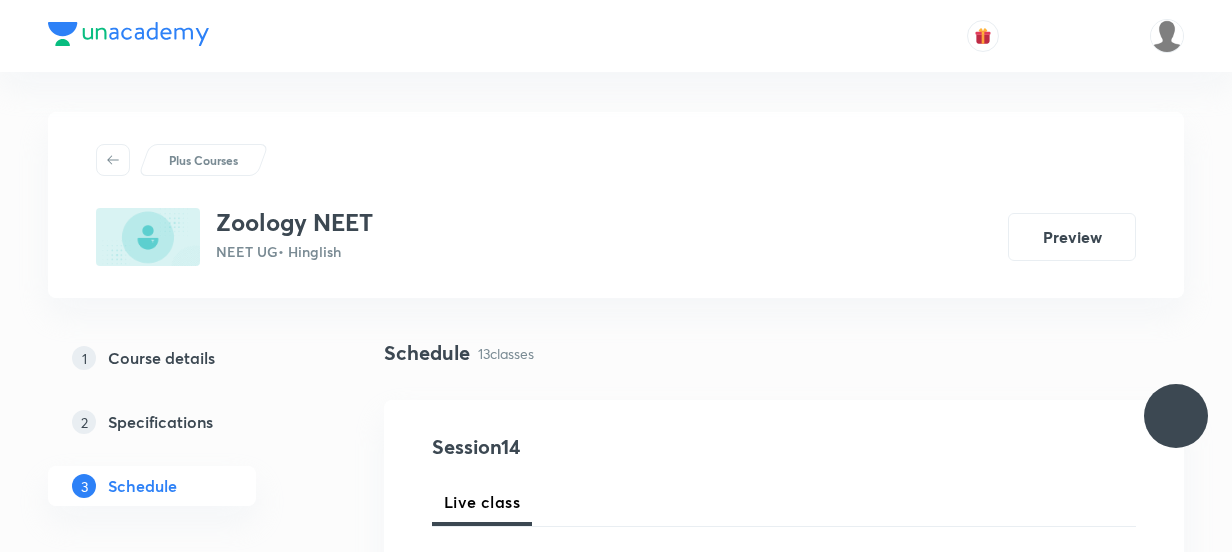 scroll, scrollTop: 0, scrollLeft: 0, axis: both 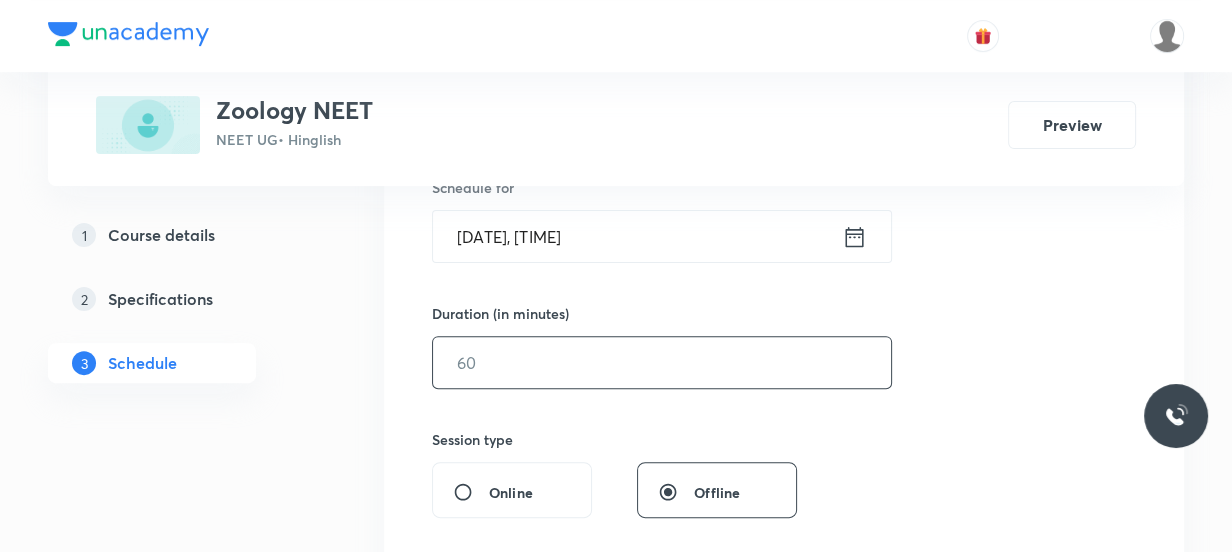 click at bounding box center (662, 362) 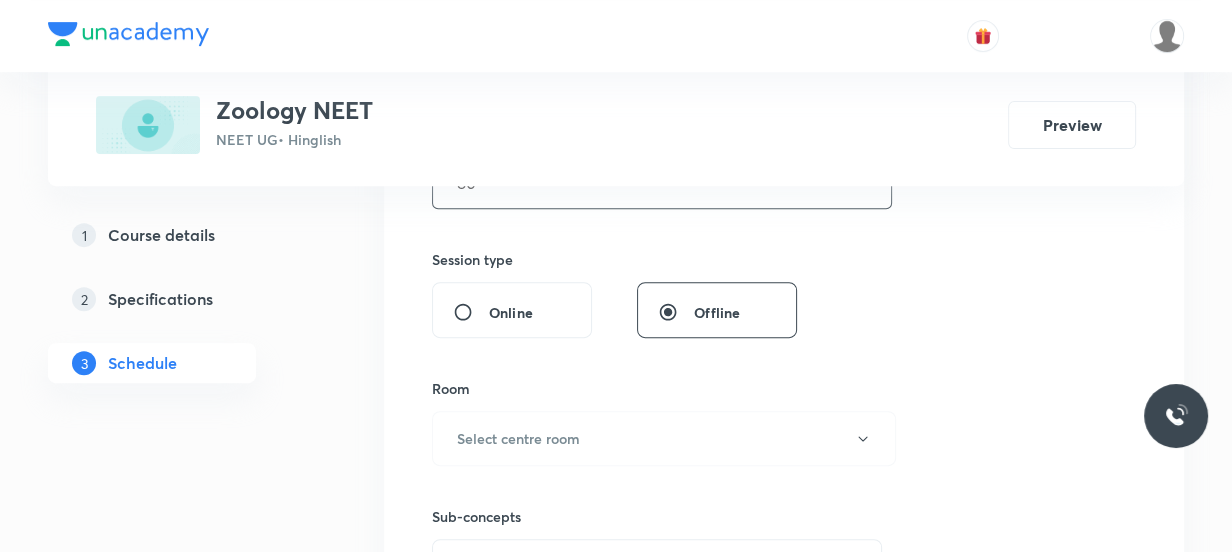 scroll, scrollTop: 698, scrollLeft: 0, axis: vertical 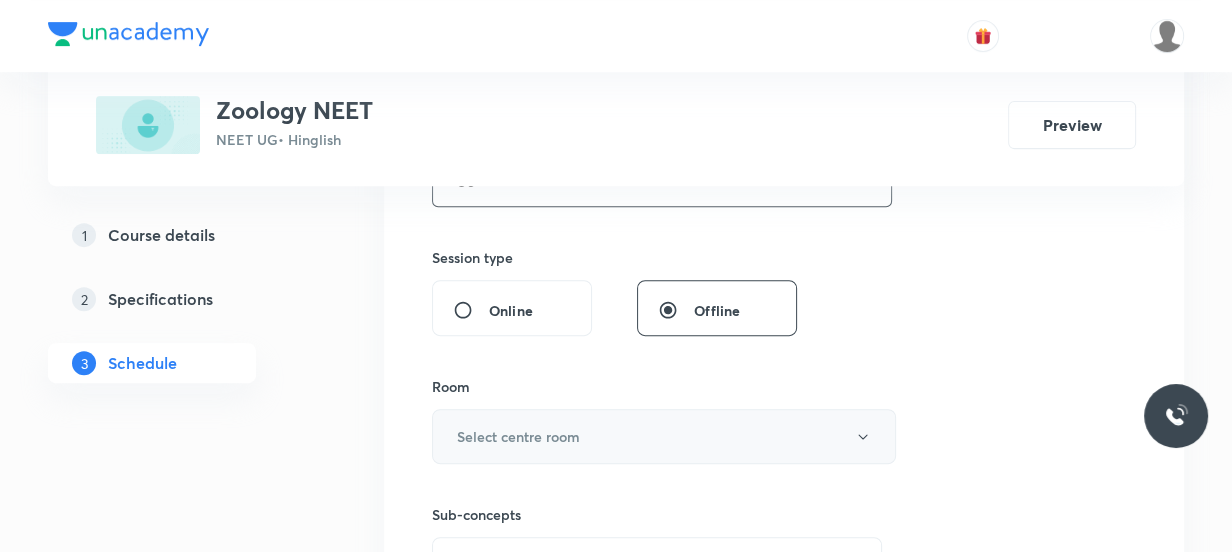 type on "80" 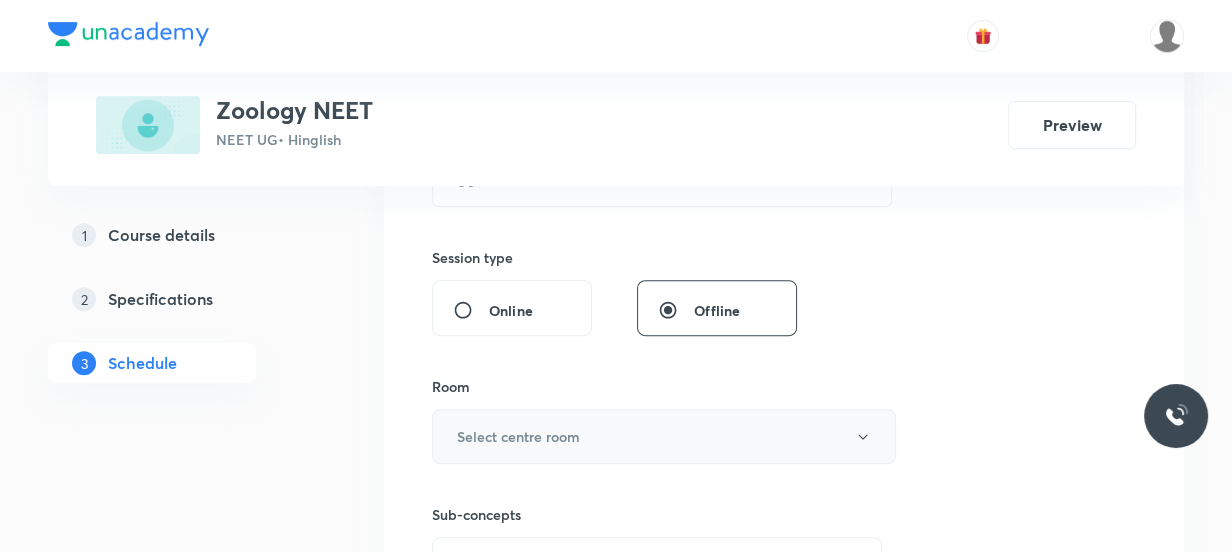 click on "Select centre room" at bounding box center (518, 436) 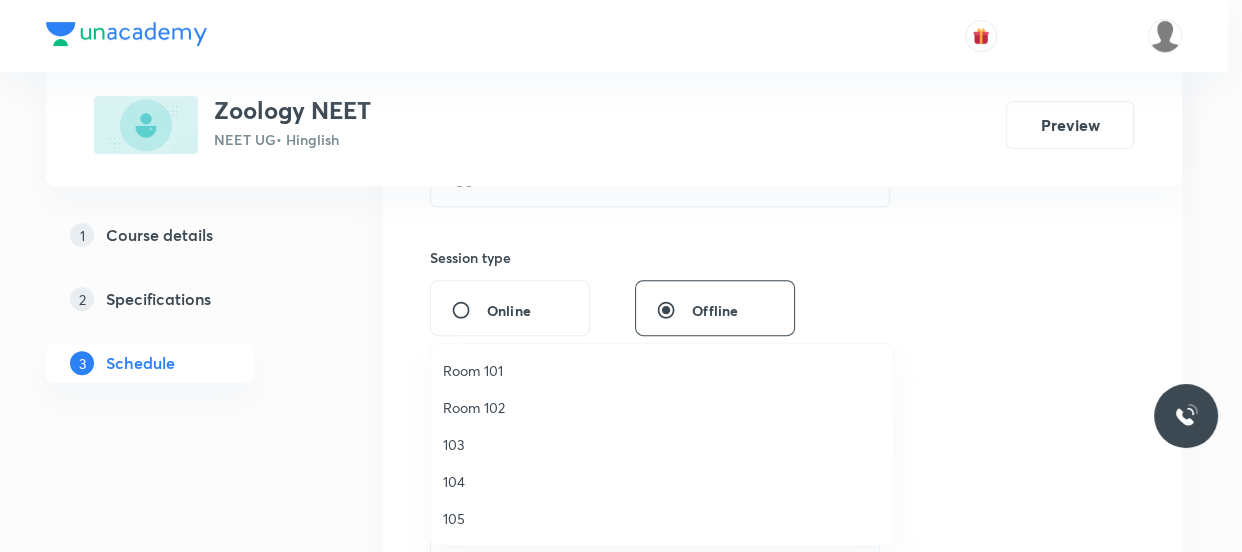 click on "Room 101" at bounding box center (662, 370) 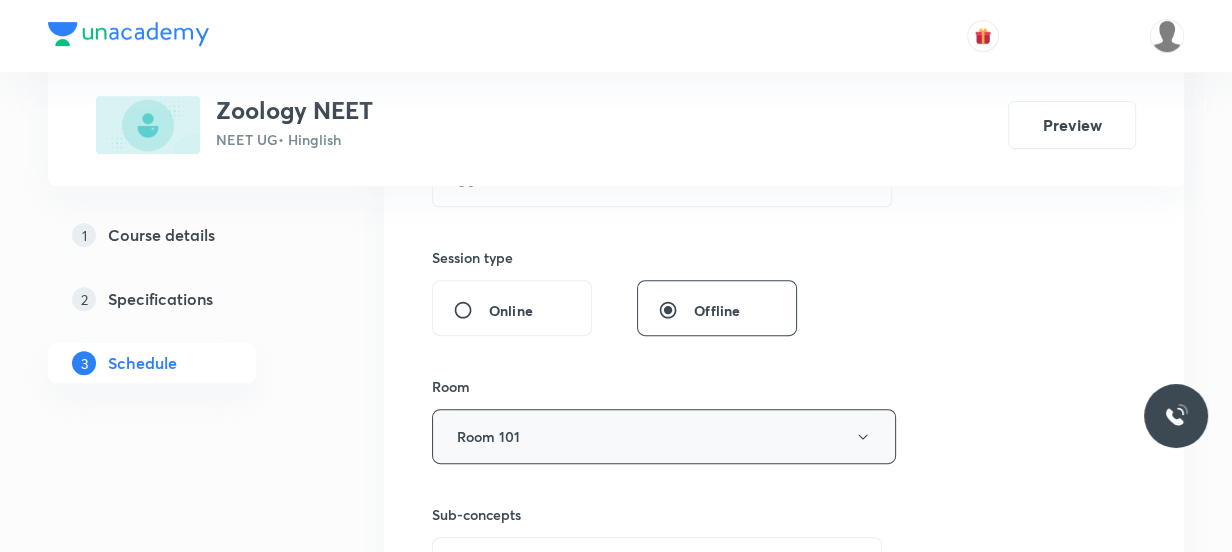 click on "Room 101" at bounding box center (664, 436) 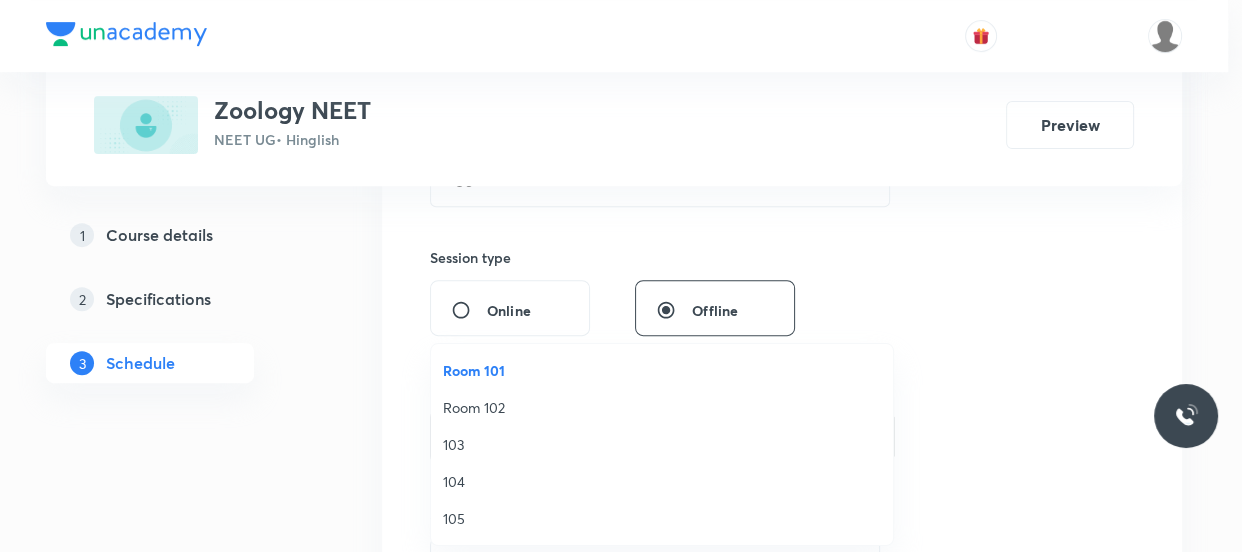 click on "Room 102" at bounding box center (662, 407) 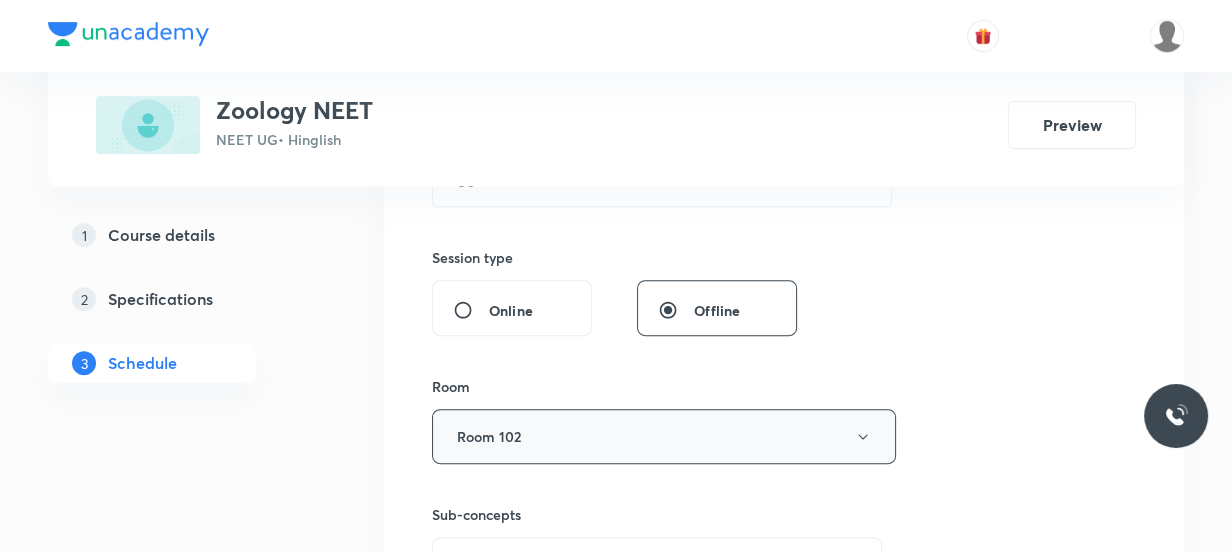 click on "Room 102" at bounding box center (664, 436) 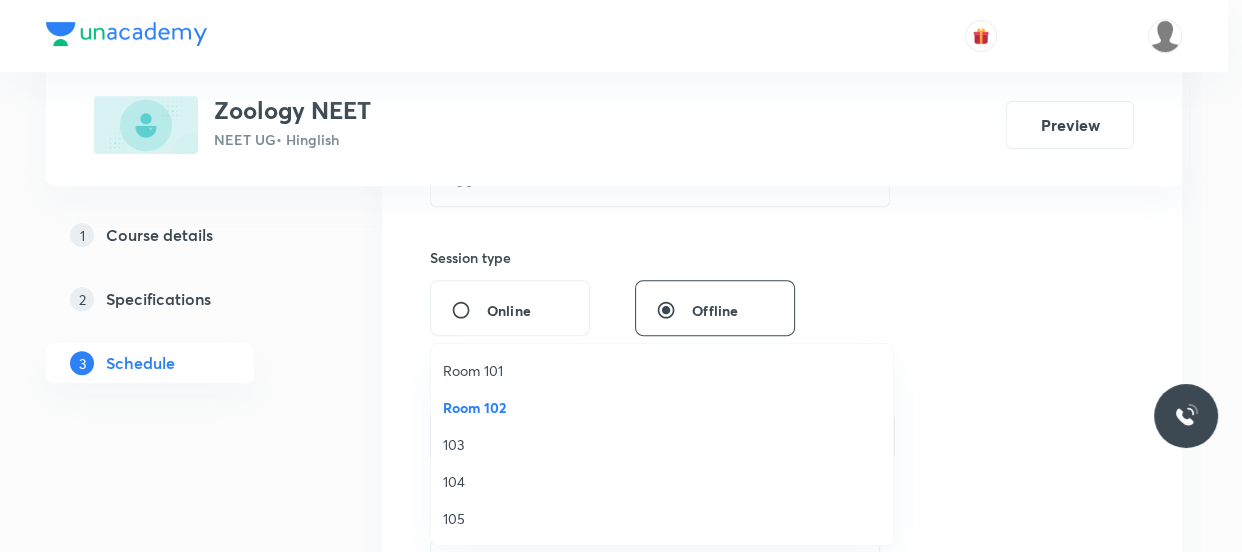 click on "Room 101" at bounding box center [662, 370] 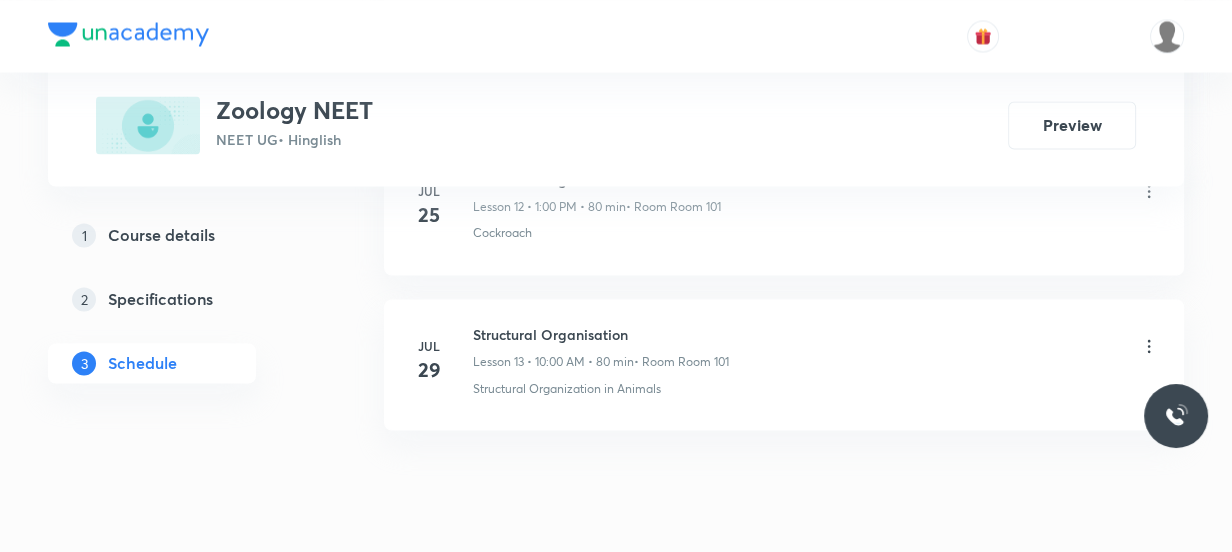 scroll, scrollTop: 2880, scrollLeft: 0, axis: vertical 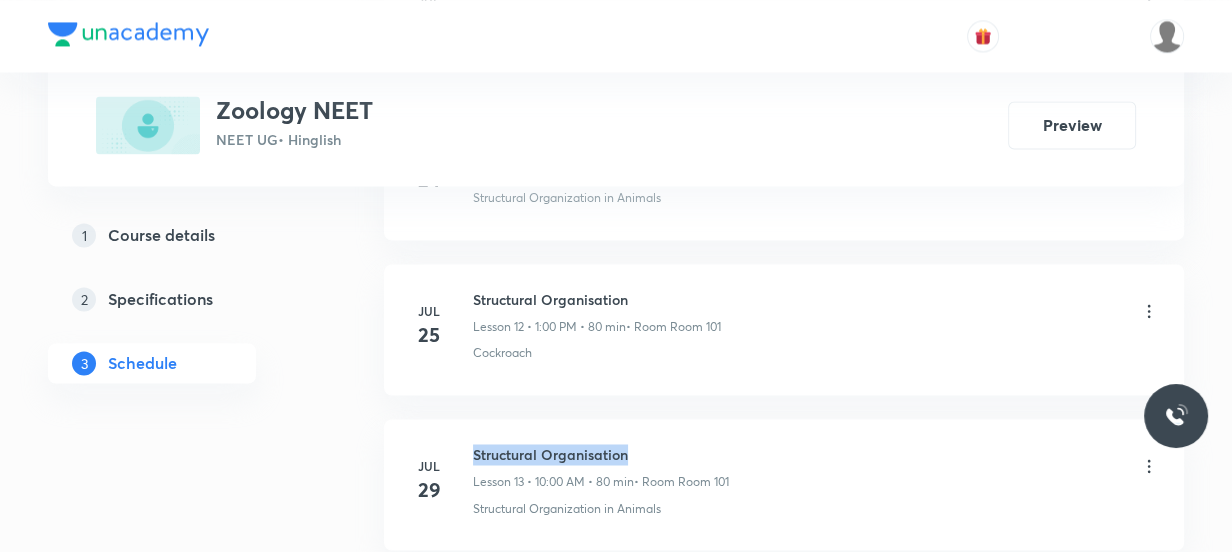 drag, startPoint x: 634, startPoint y: 456, endPoint x: 471, endPoint y: 440, distance: 163.78339 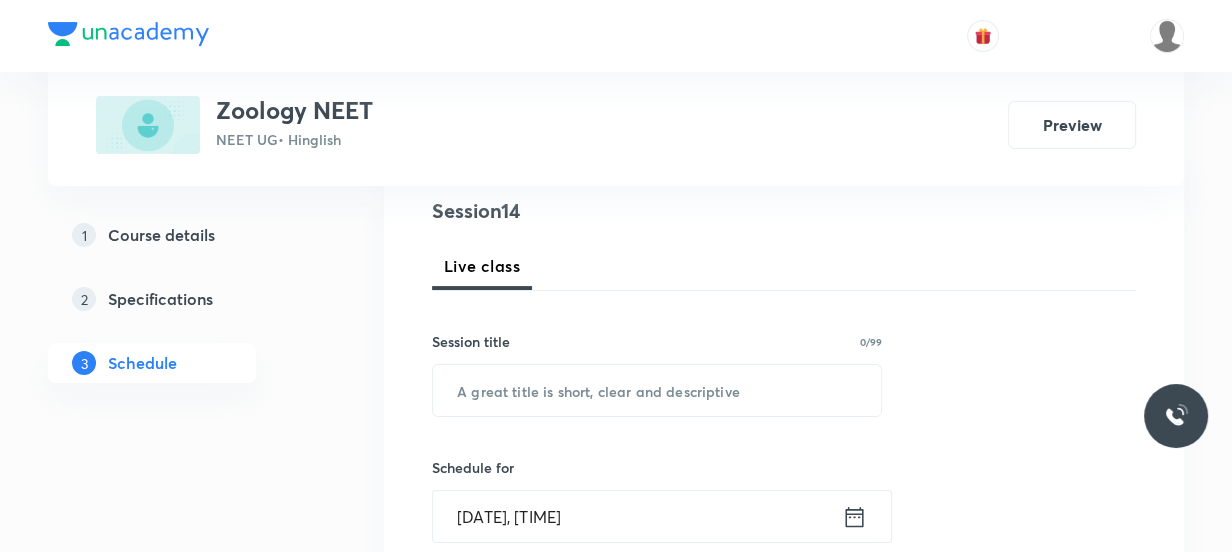 scroll, scrollTop: 243, scrollLeft: 0, axis: vertical 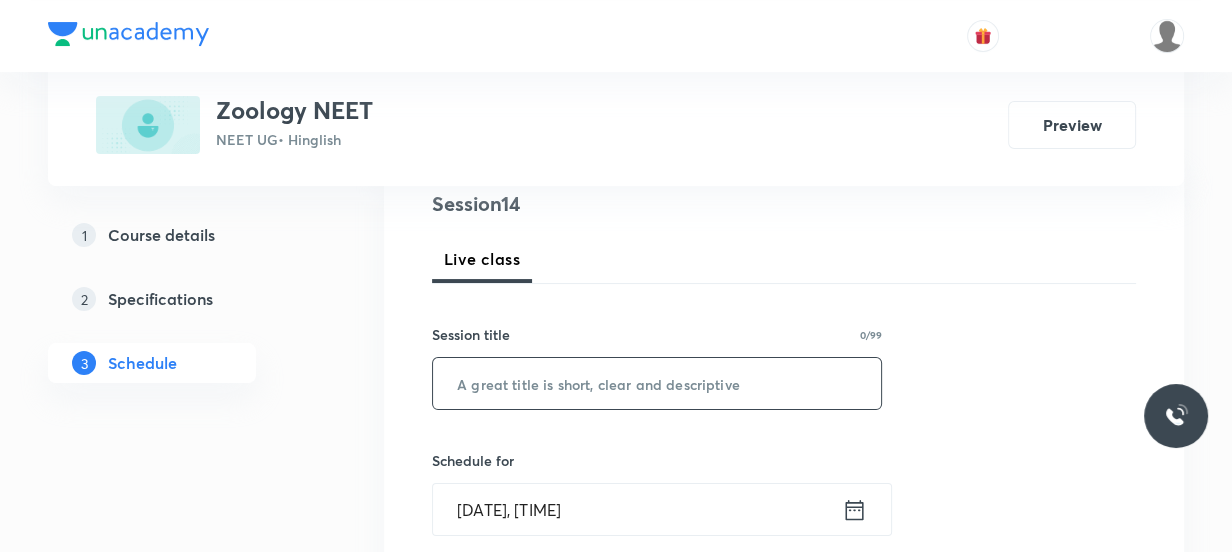 click at bounding box center (657, 383) 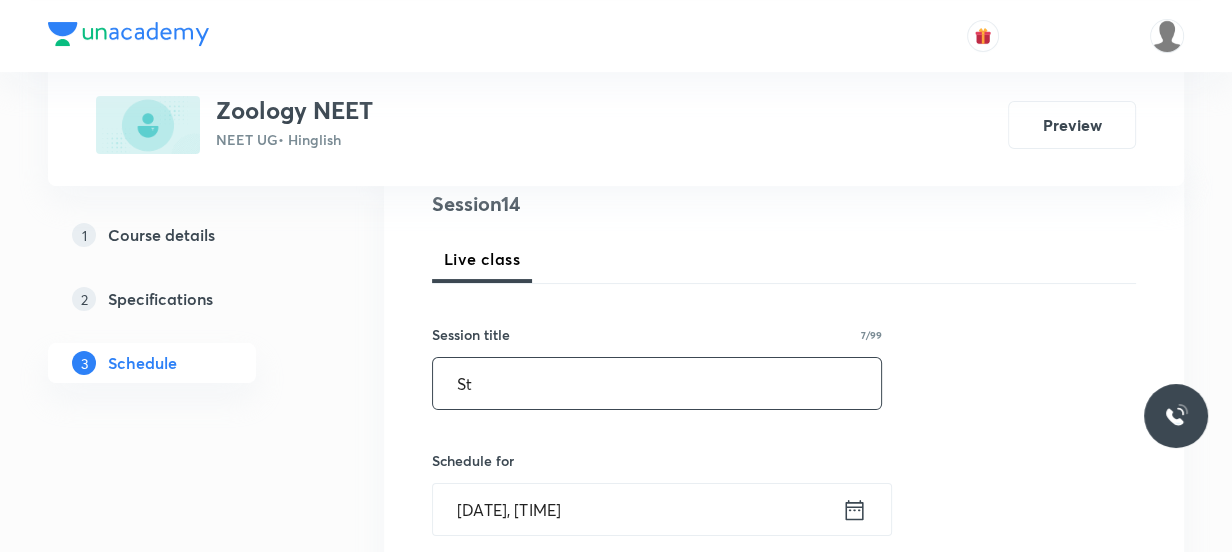 type on "S" 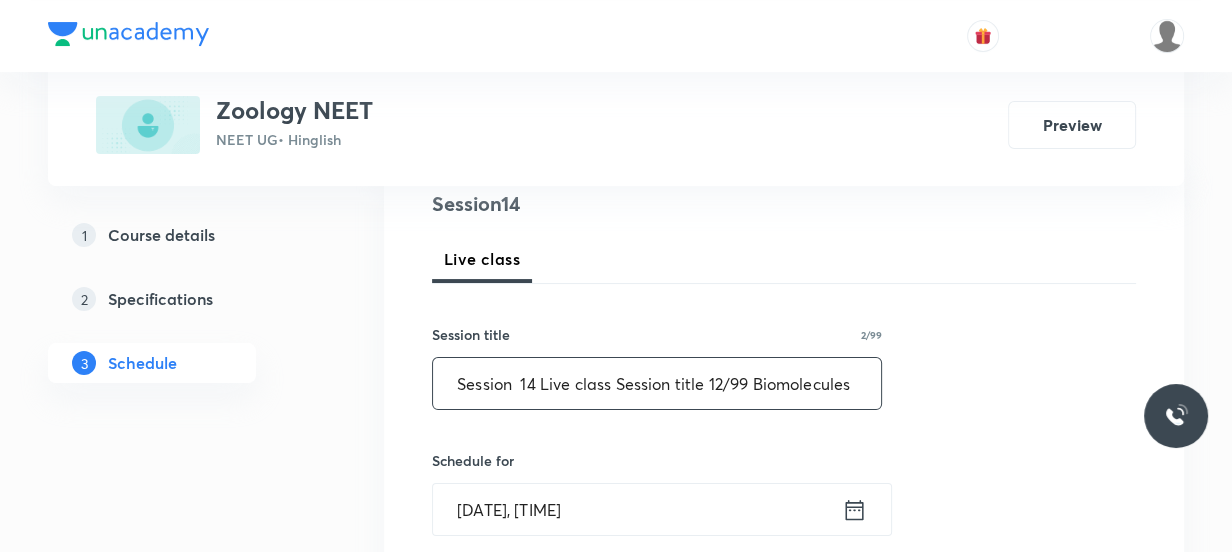 type on "b" 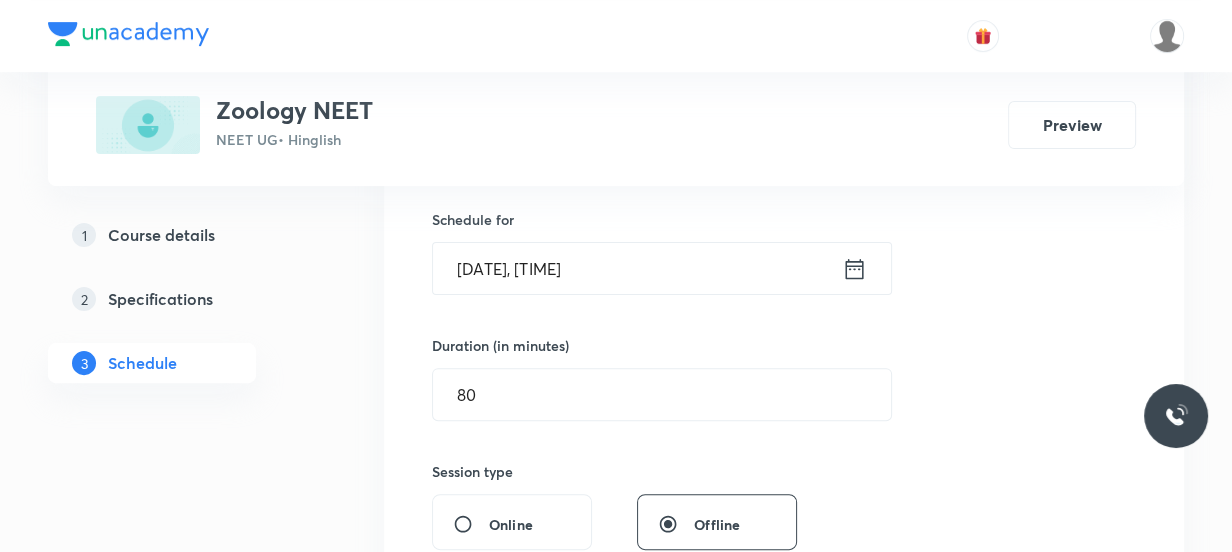 scroll, scrollTop: 516, scrollLeft: 0, axis: vertical 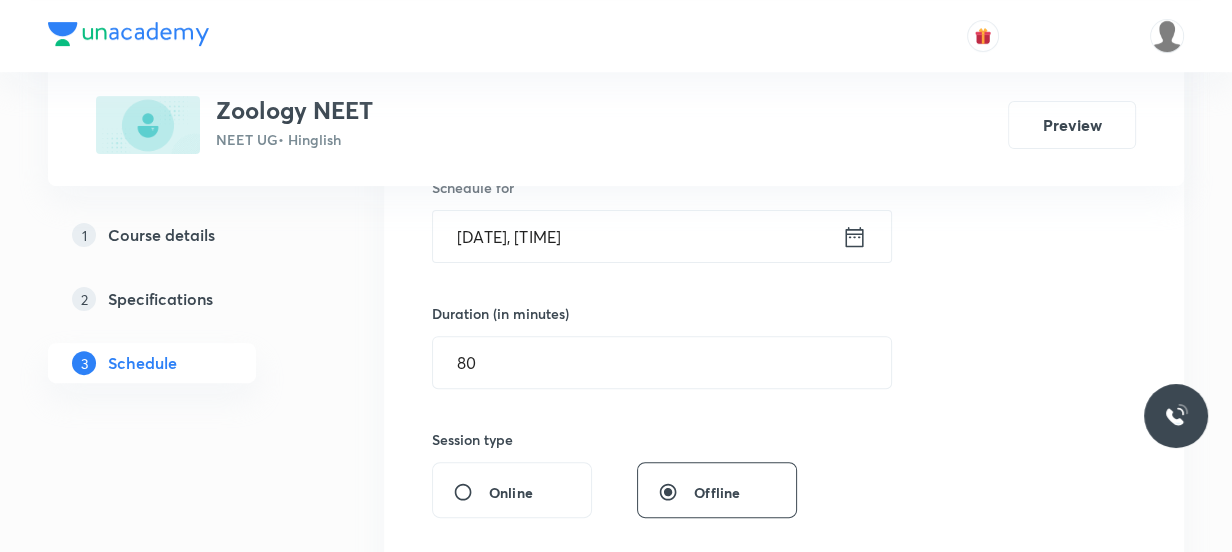 type on "Biomolecules" 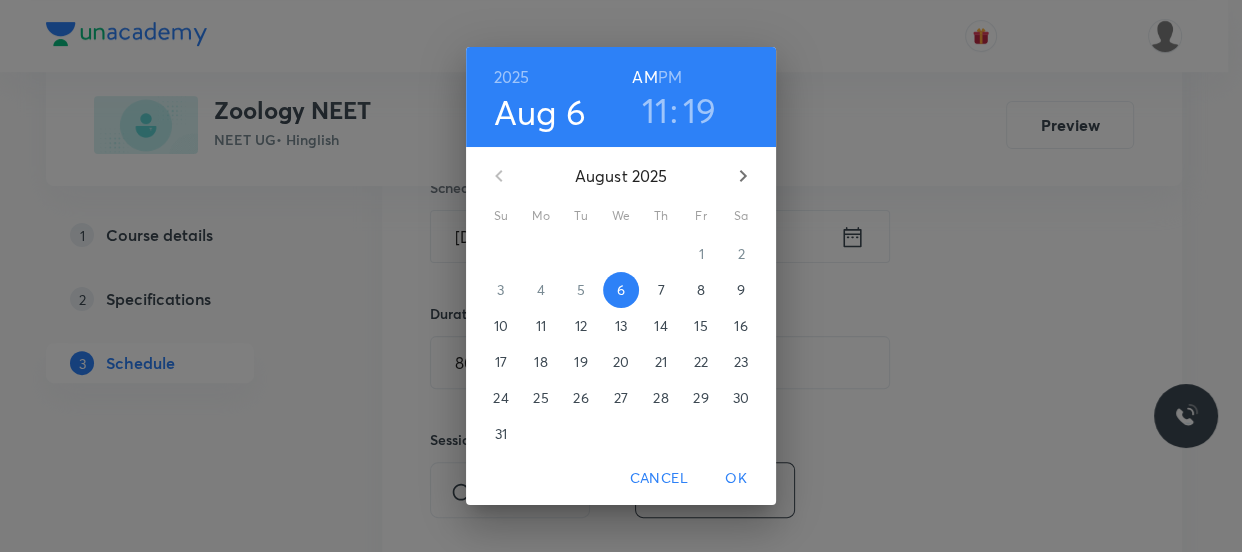 click on "11" at bounding box center (655, 110) 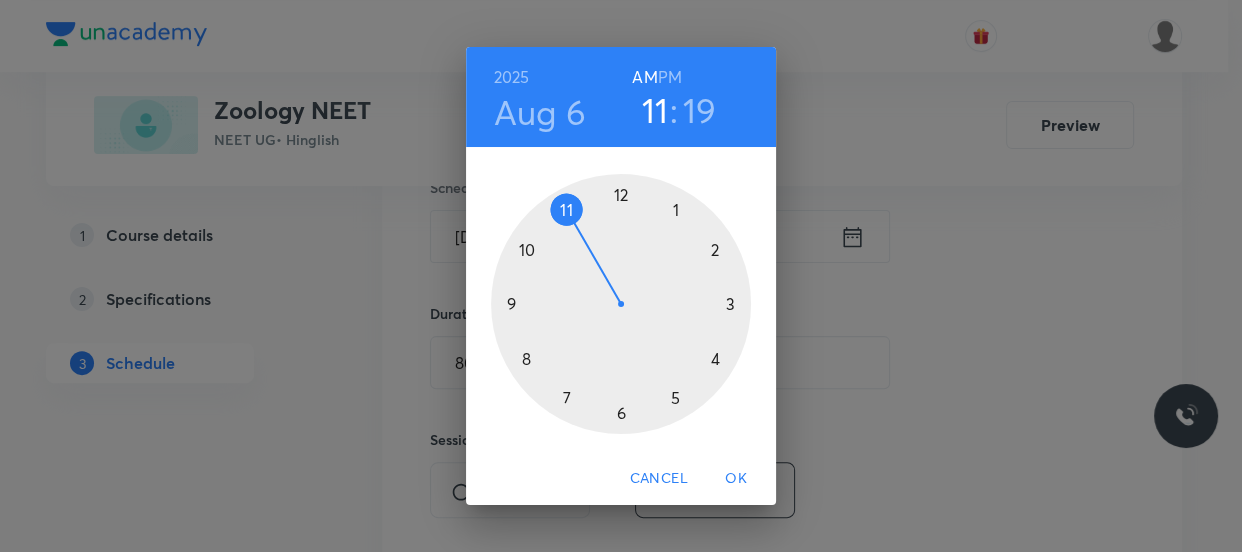 click on "19" at bounding box center (700, 110) 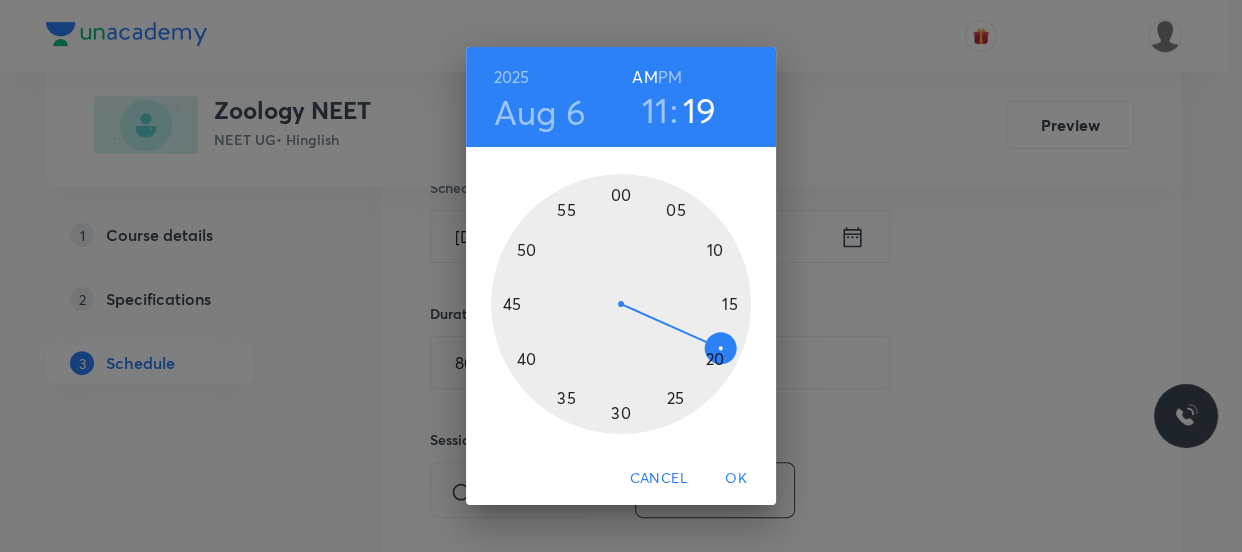 click at bounding box center [621, 304] 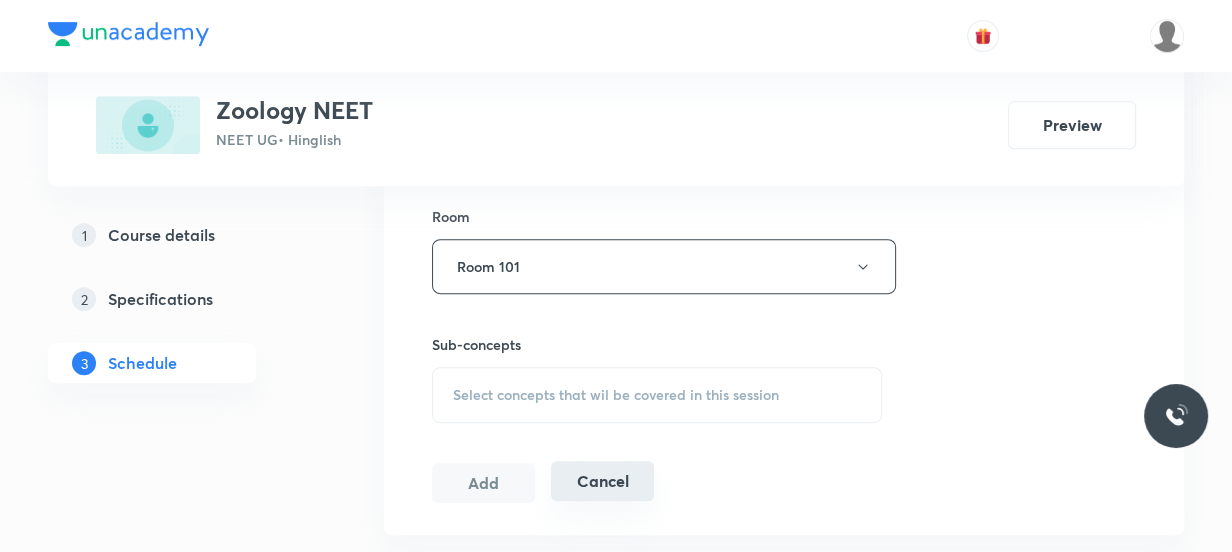 scroll, scrollTop: 970, scrollLeft: 0, axis: vertical 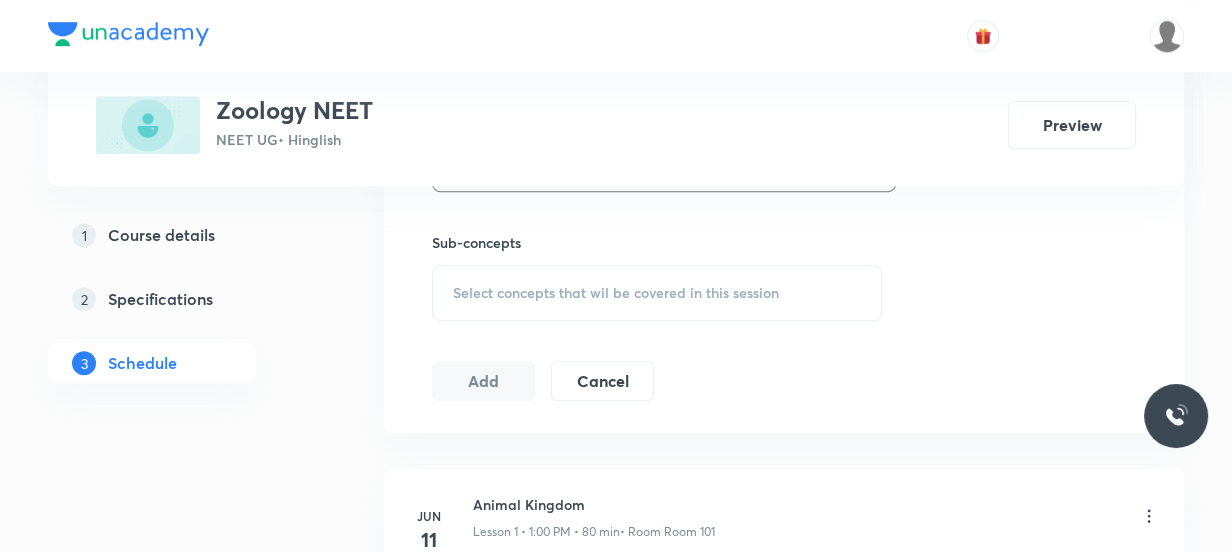 click on "Select concepts that wil be covered in this session" at bounding box center [616, 293] 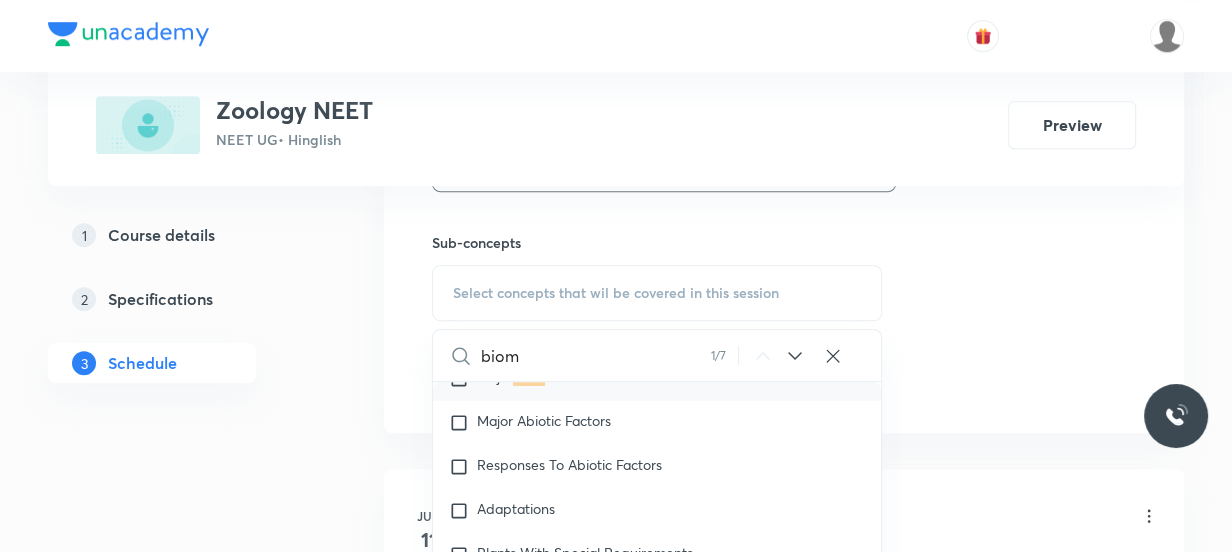 scroll, scrollTop: 12800, scrollLeft: 0, axis: vertical 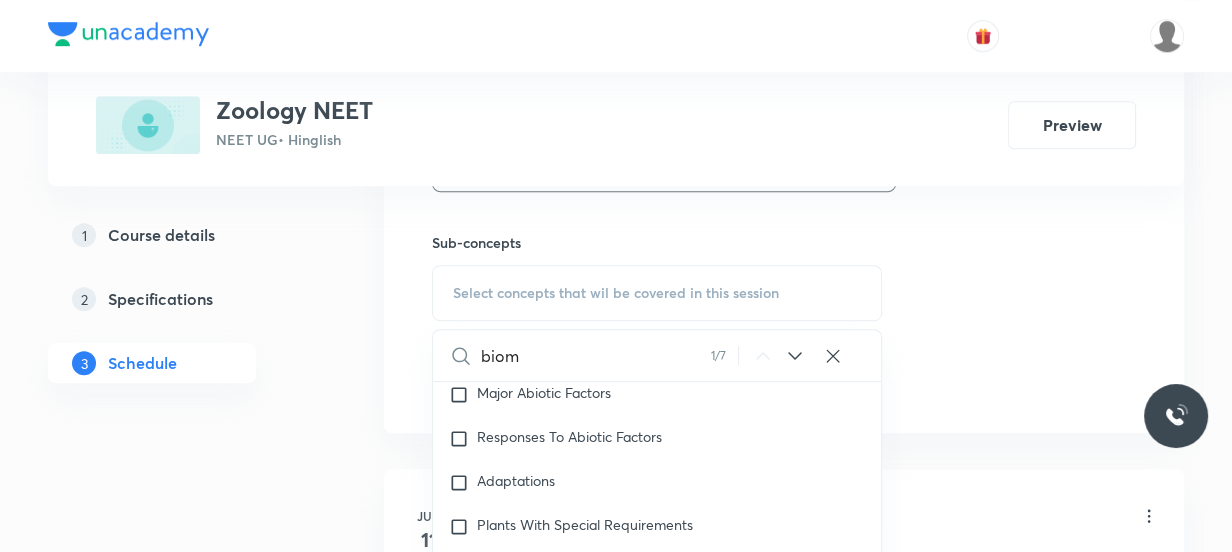 type on "biom" 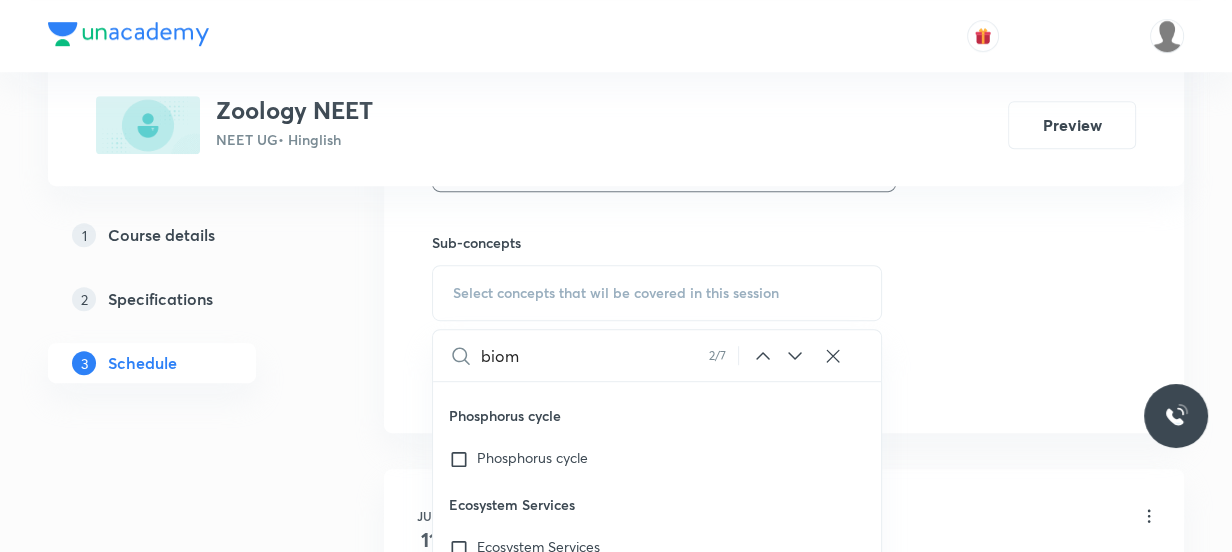 click 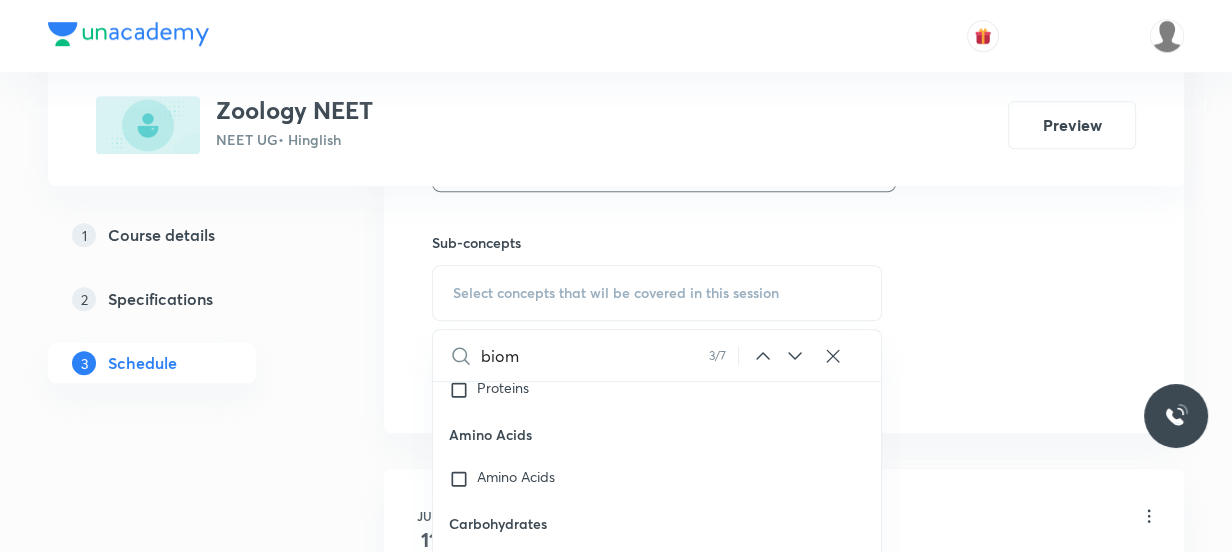 scroll, scrollTop: 62417, scrollLeft: 0, axis: vertical 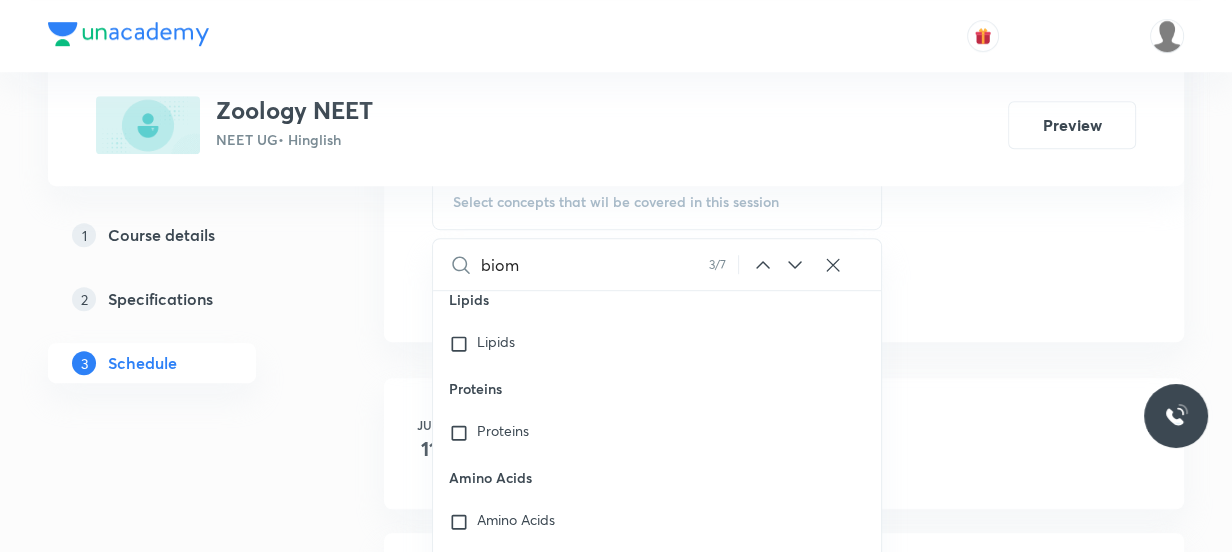 click 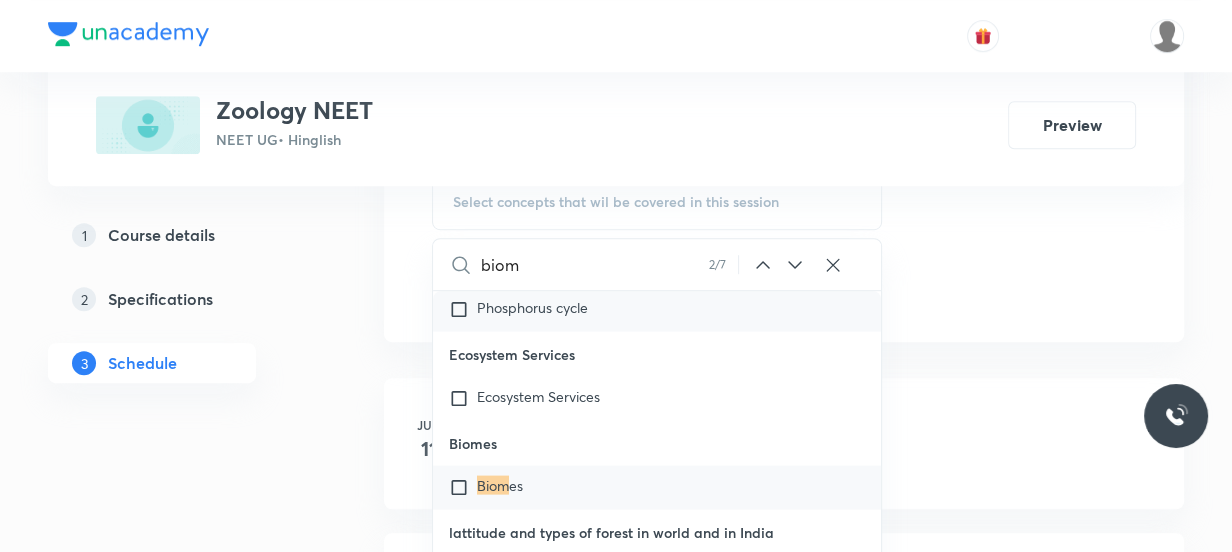 scroll, scrollTop: 37834, scrollLeft: 0, axis: vertical 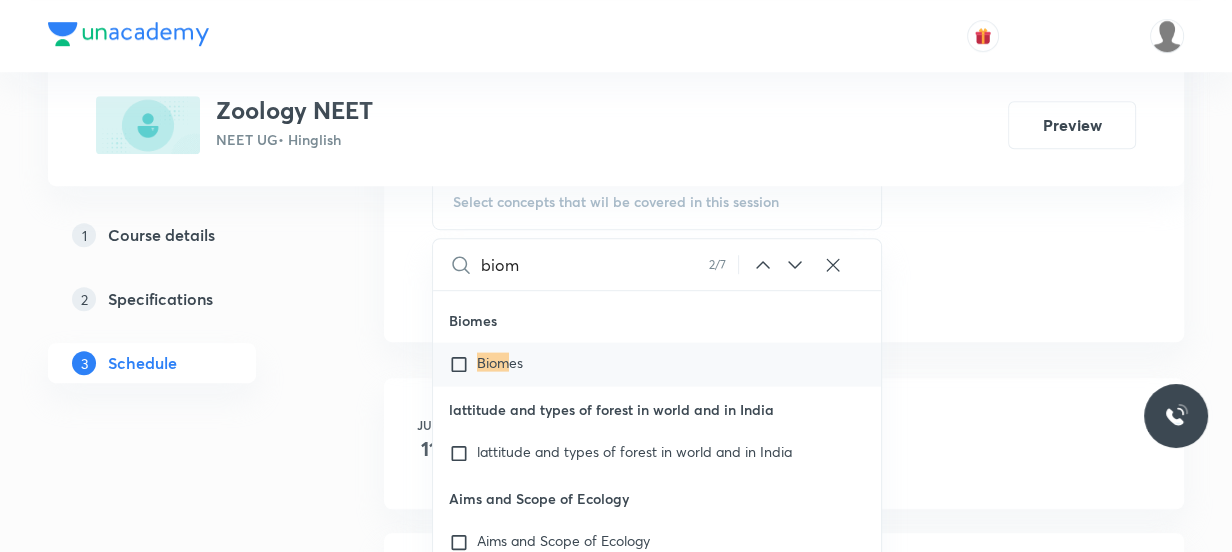 click 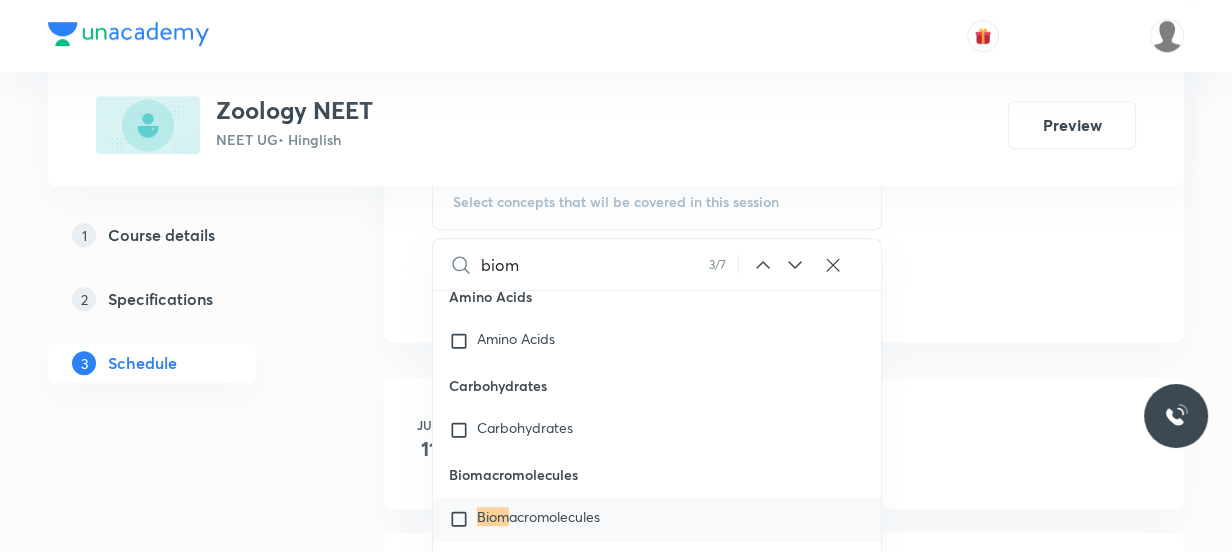 scroll, scrollTop: 62417, scrollLeft: 0, axis: vertical 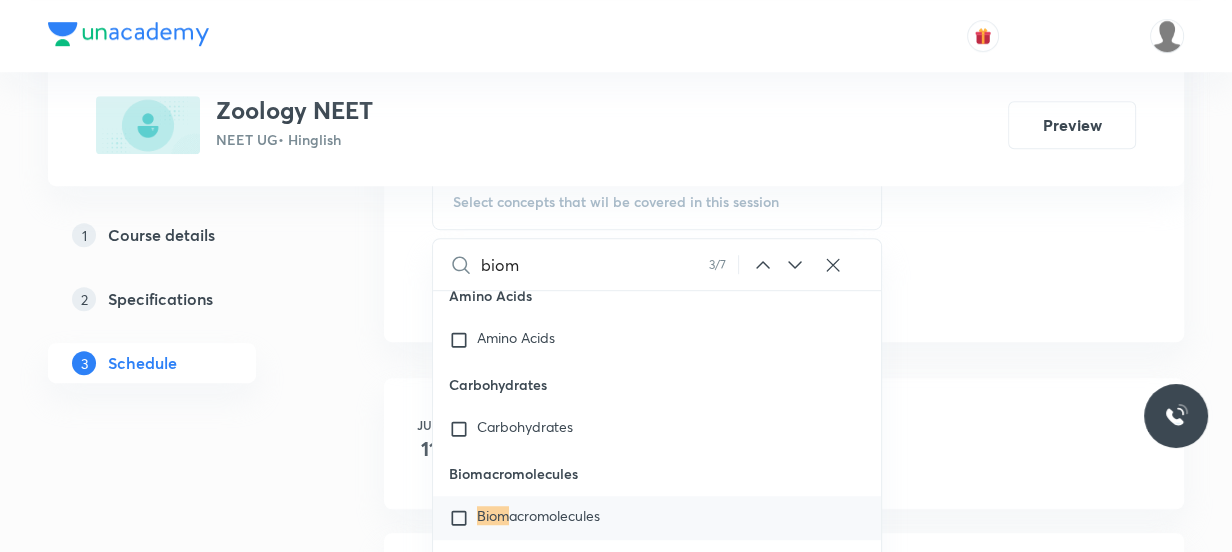 click 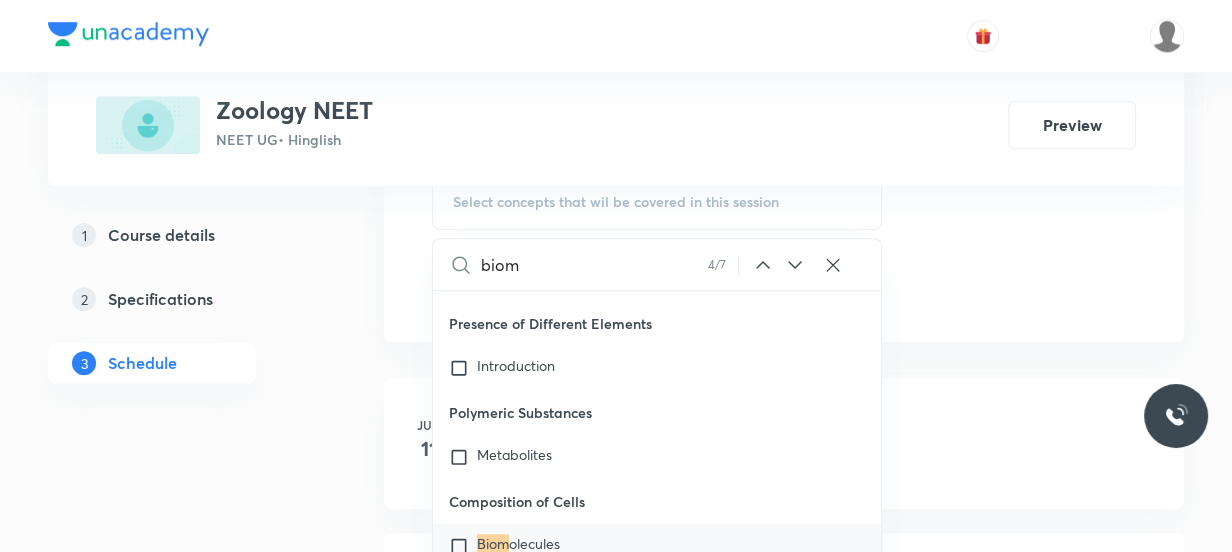 scroll, scrollTop: 62861, scrollLeft: 0, axis: vertical 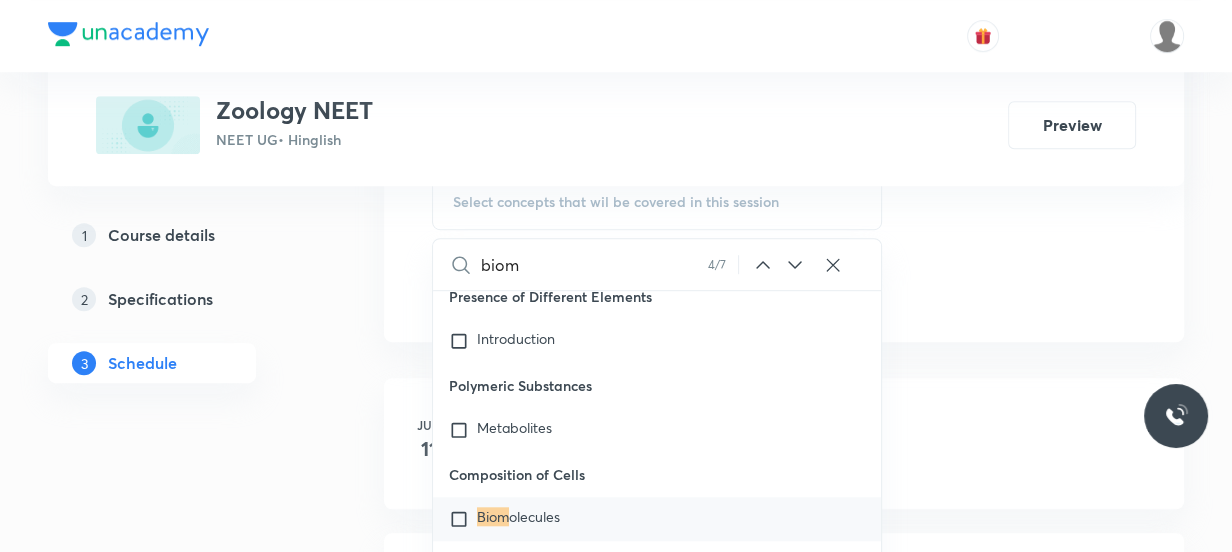 click at bounding box center (463, 519) 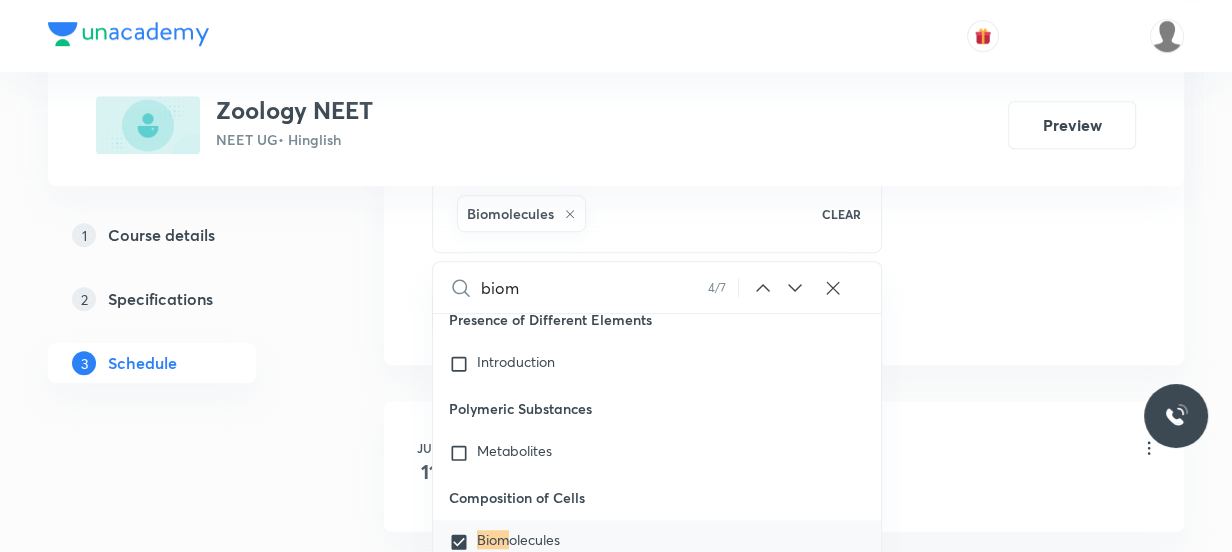 click on "Session  14 Live class Session title 12/99 Biomolecules ​ Schedule for Aug 6, 2025, 11:30 AM ​ Duration (in minutes) 80 ​   Session type Online Offline Room Room 101 Sub-concepts Biomolecules CLEAR biom 4 / 7 ​ Biology - Full Syllabus Mock Questions Biology - Full Syllabus Mock Questions Practice questions Practice Questions Biology Previous Year Questions Maths Previous Year Questions Living World What Is Living? Diversity In The Living World Systematics Types Of Taxonomy Fundamental Components Of Taxonomy Taxonomic Categories Taxonomical Aids The Three Domains Of Life Biological Nomenclature  Biological Classification System Of Classification Kingdom Monera Kingdom Protista Kingdom Fungi Kingdom Plantae Kingdom Animalia Linchens Mycorrhiza Virus Prions Viroids Plant Kingdom Algae Bryophytes Pteridophytes Gymnosperms Angiosperms Animal Kingdom Basics Of Classification Classification Of Animals Animal Kingdom Covered previously Animal Diversity Animal Diversity Morphology - Flowering Plants Root Stem" at bounding box center [784, -148] 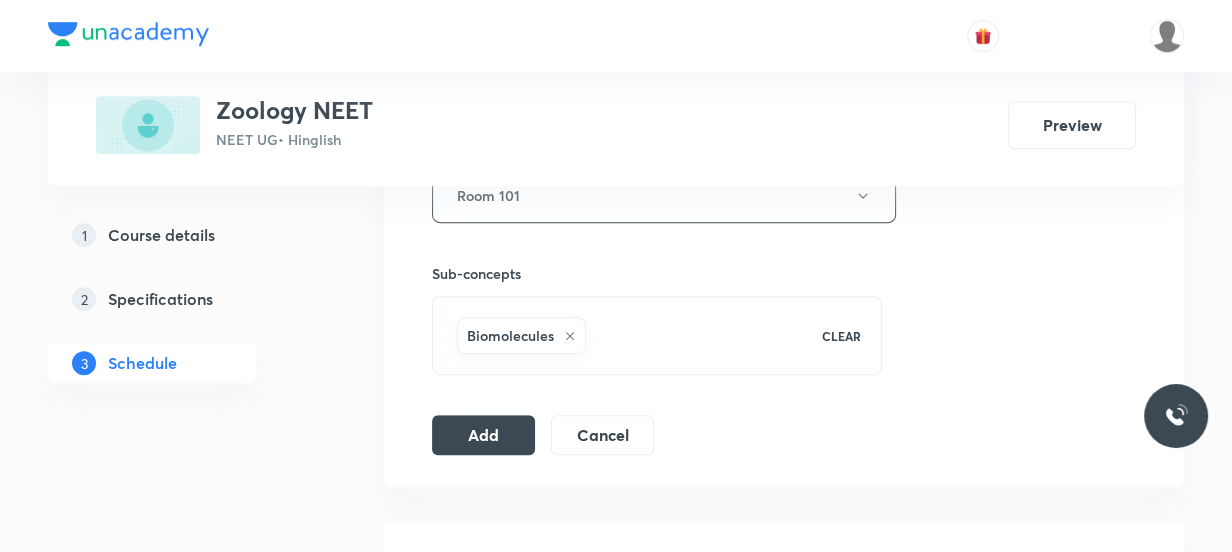 scroll, scrollTop: 970, scrollLeft: 0, axis: vertical 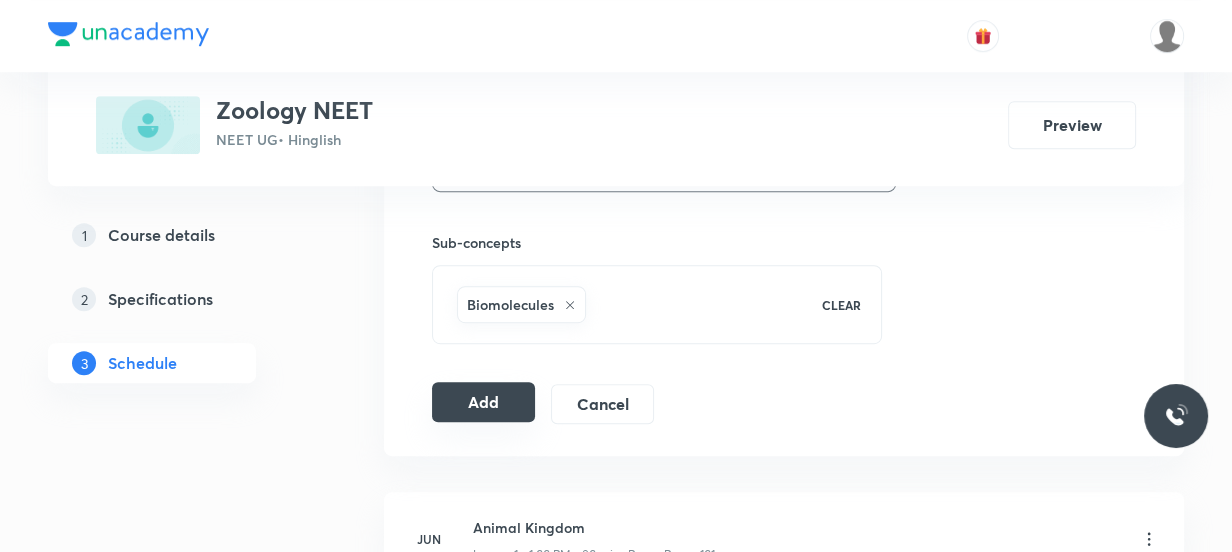 click on "Add" at bounding box center (483, 402) 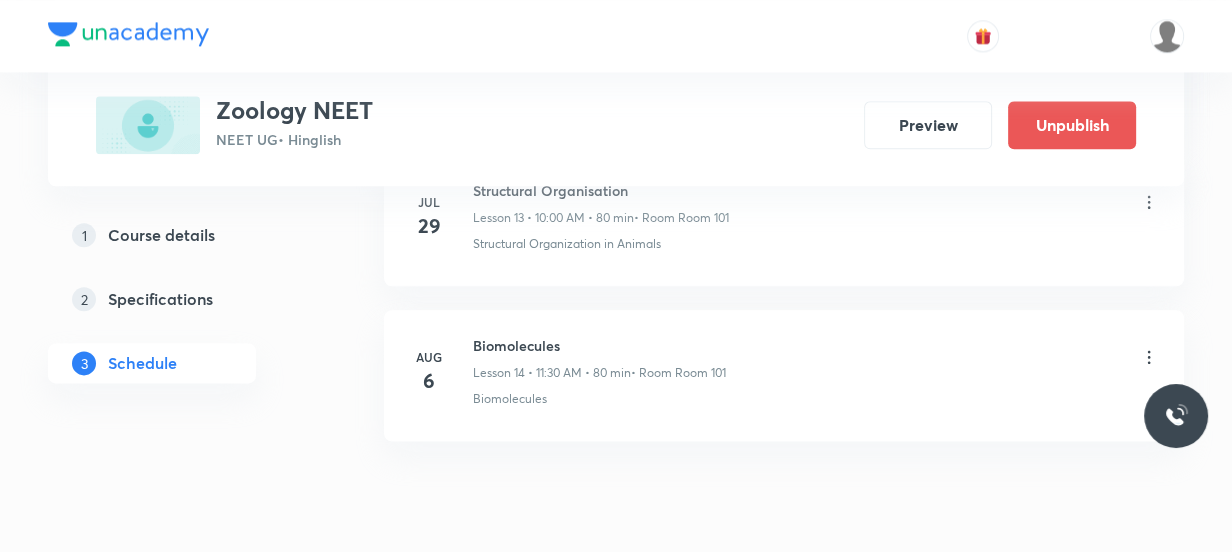 scroll, scrollTop: 2299, scrollLeft: 0, axis: vertical 